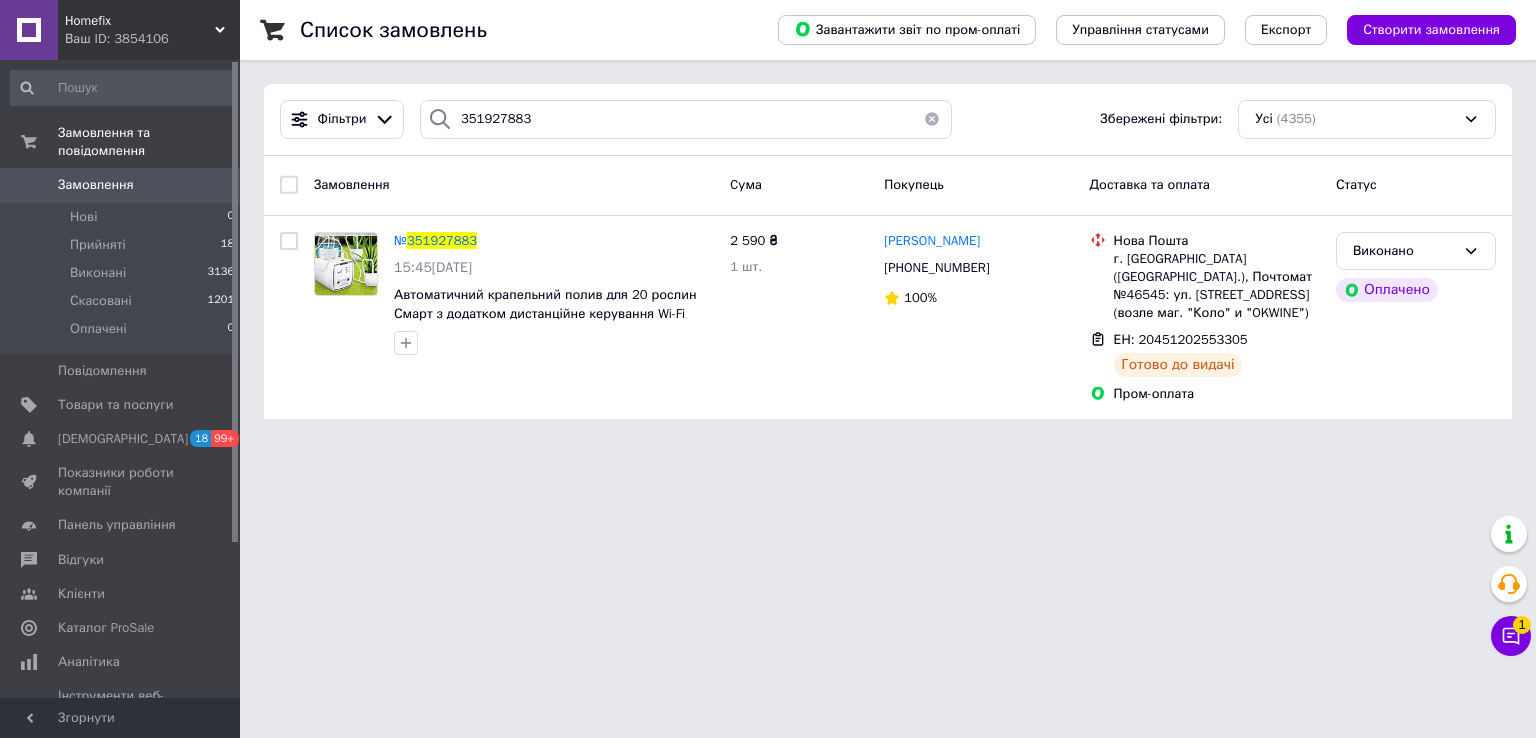 click on "Ваш ID: 3854106" at bounding box center [152, 39] 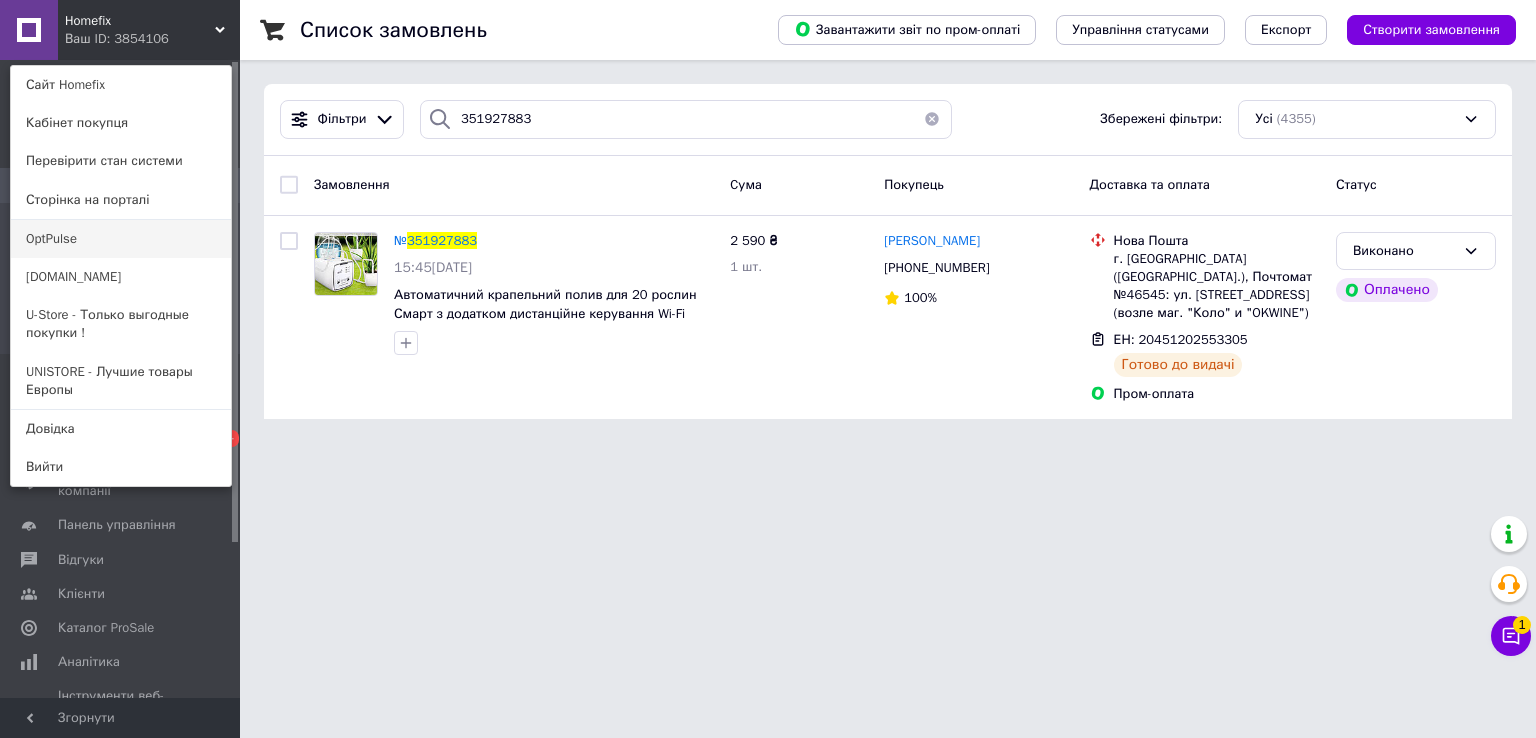 click on "OptPulse" at bounding box center (121, 239) 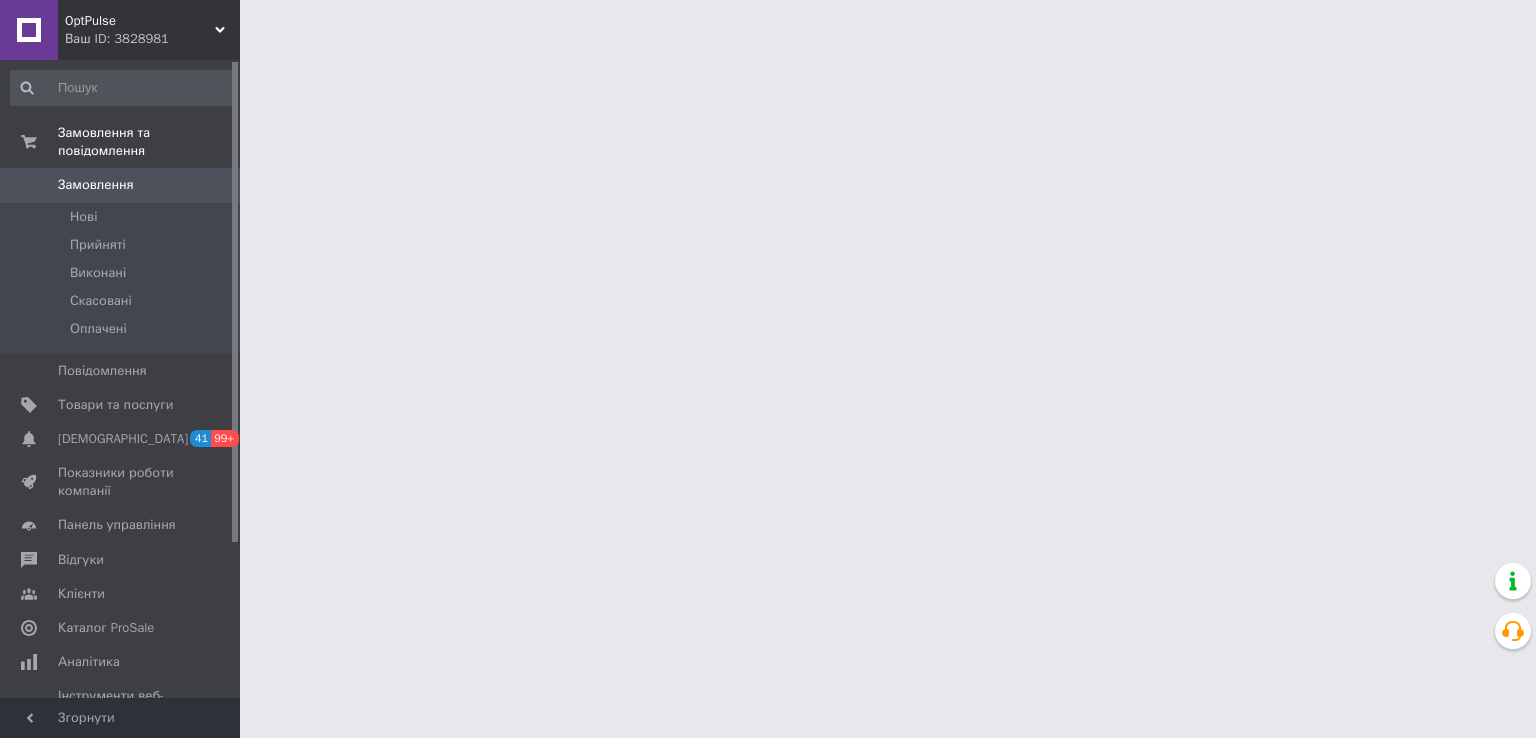 scroll, scrollTop: 0, scrollLeft: 0, axis: both 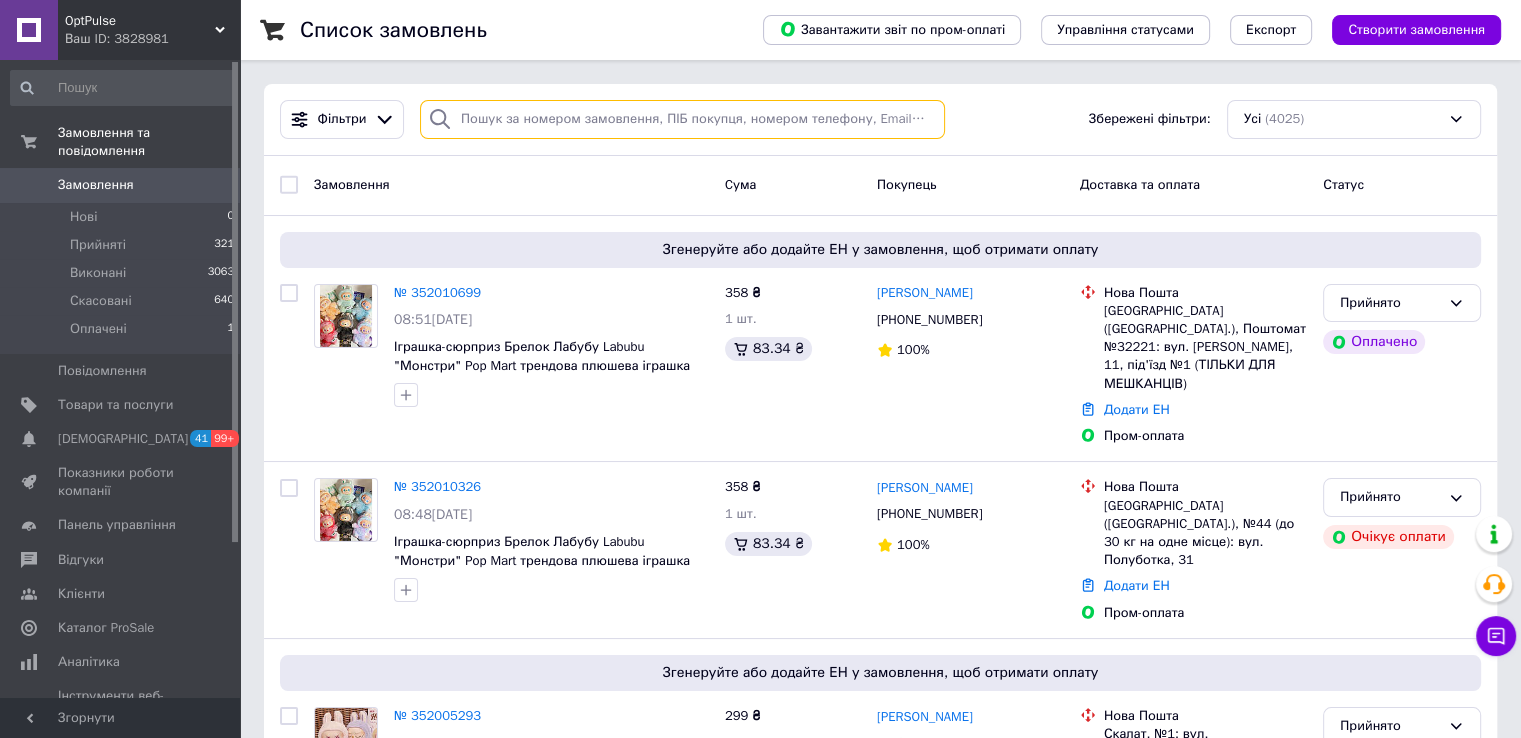 click at bounding box center [682, 119] 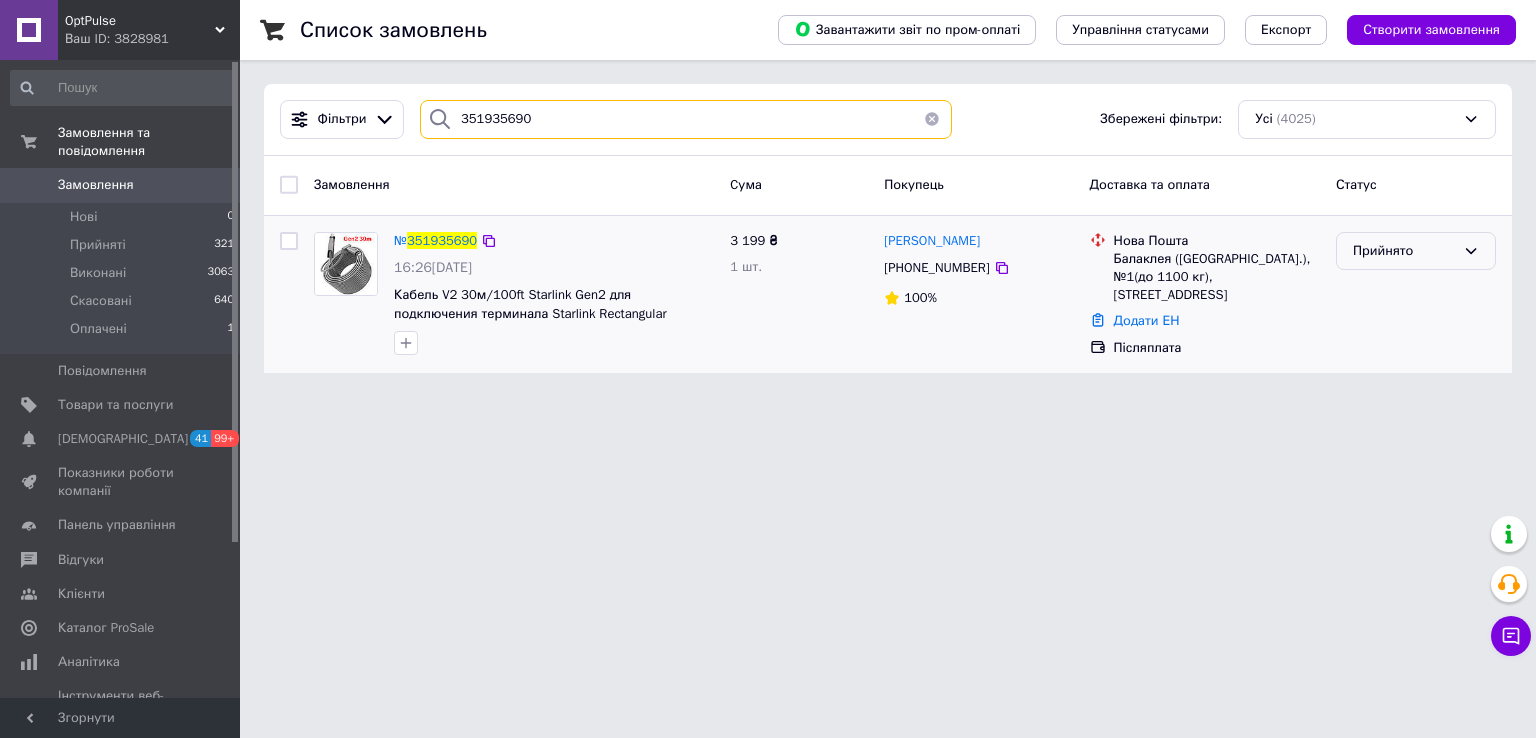 type on "351935690" 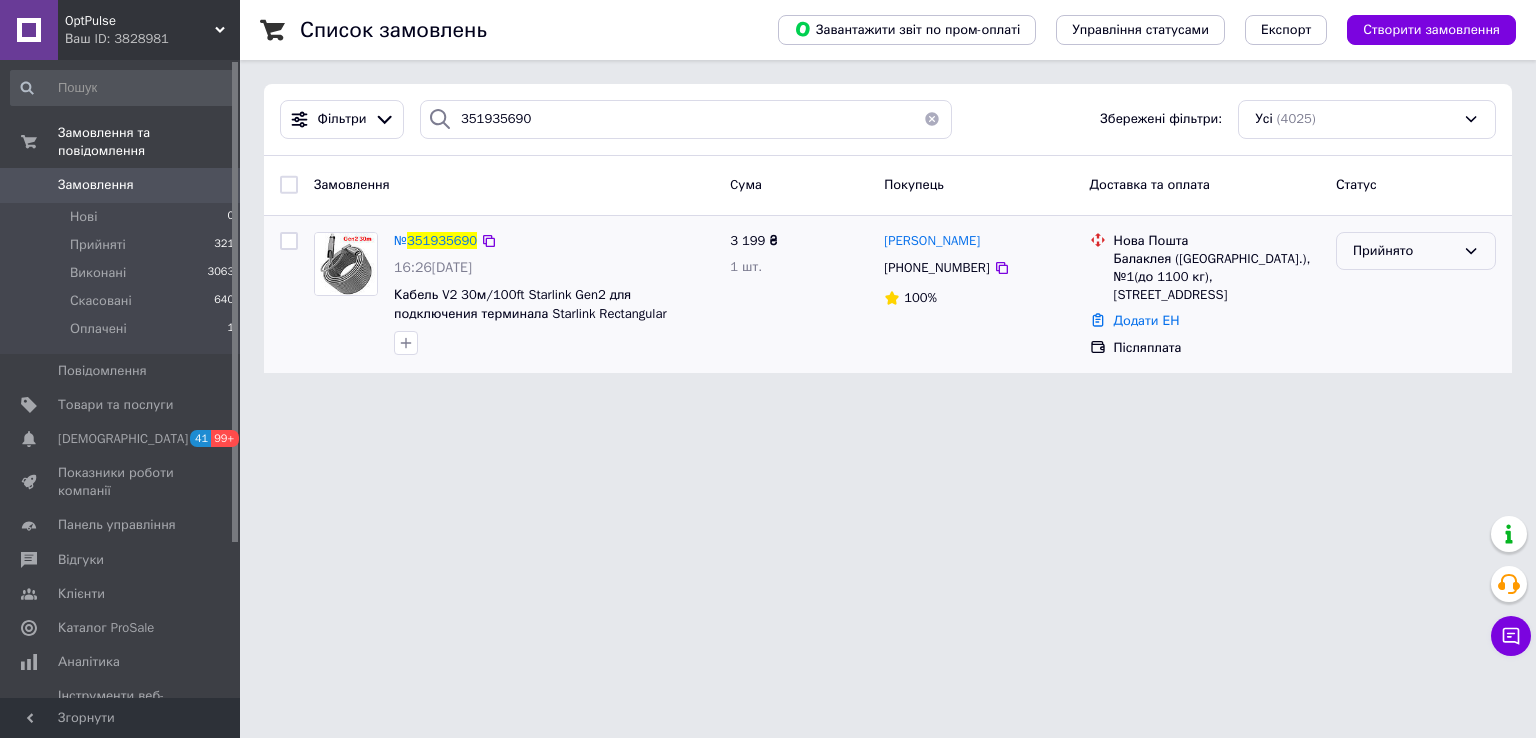 click on "Прийнято" at bounding box center (1404, 251) 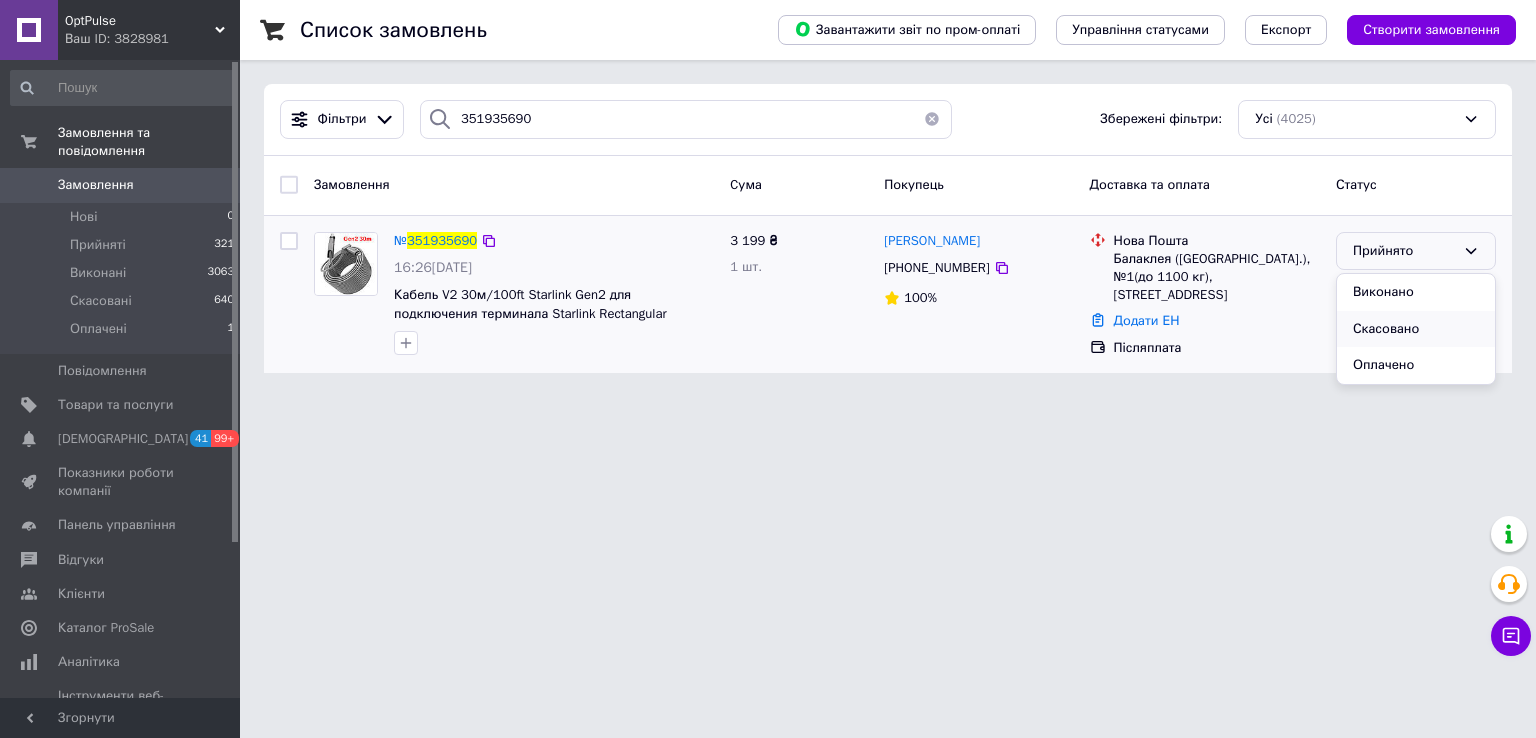 click on "Скасовано" at bounding box center (1416, 329) 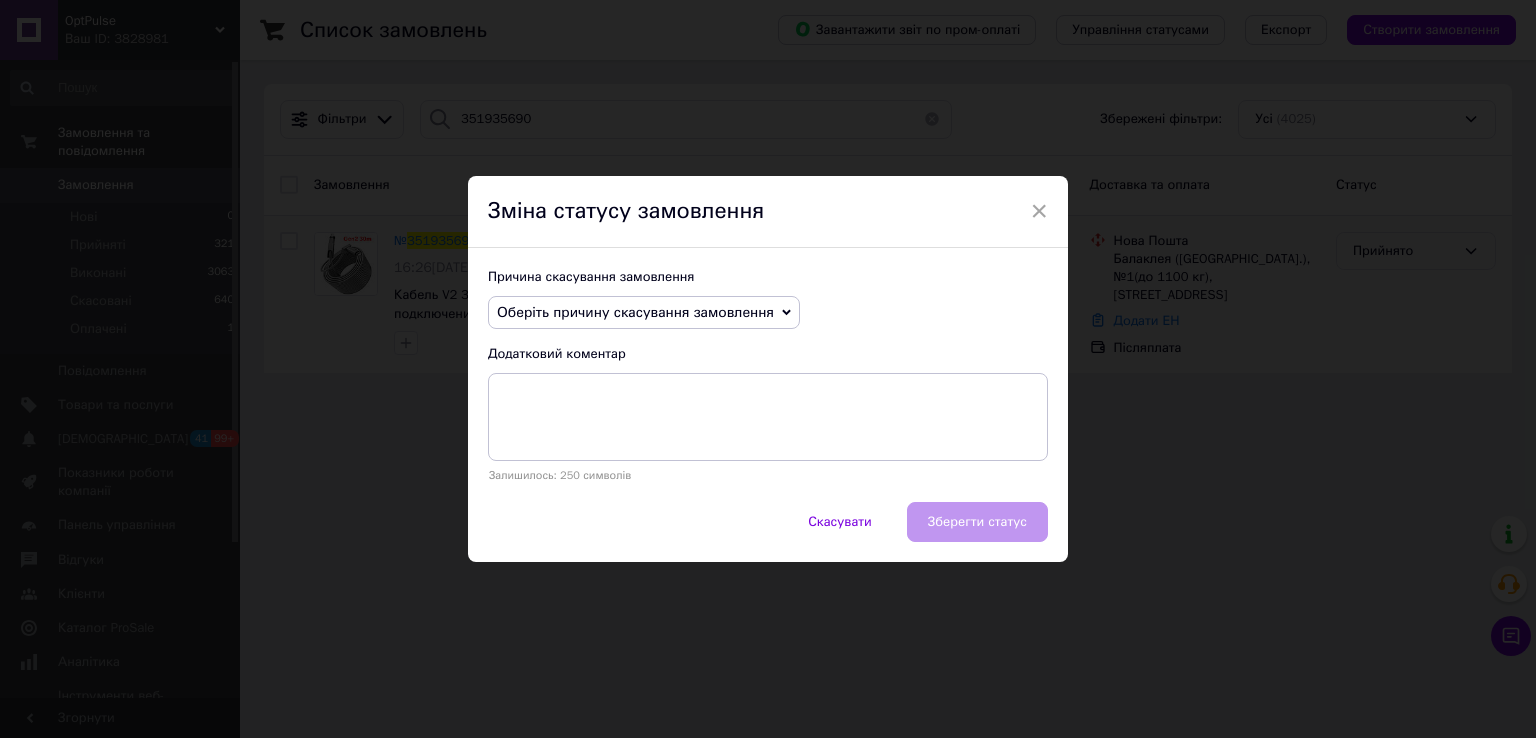 click on "Оберіть причину скасування замовлення" at bounding box center (635, 312) 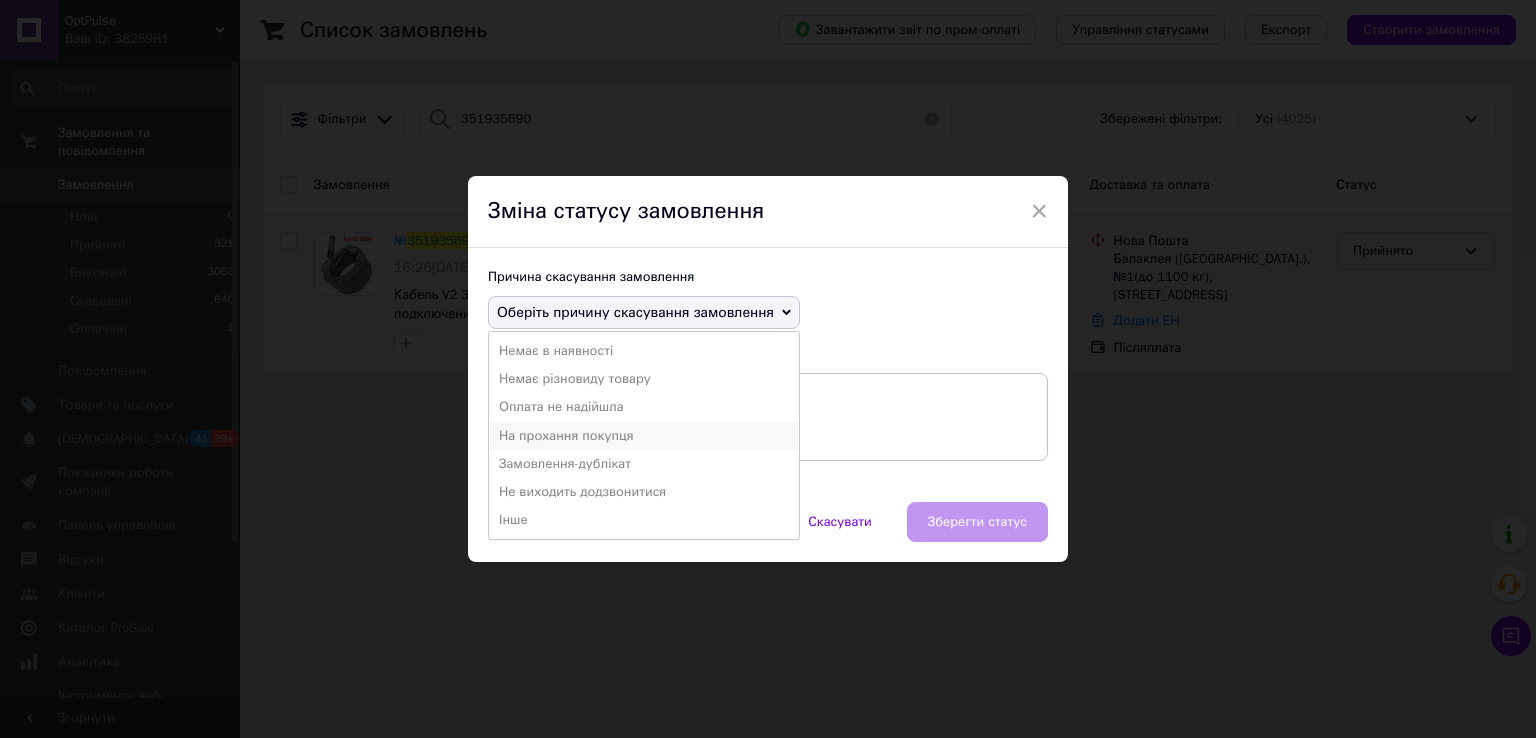 click on "На прохання покупця" at bounding box center (644, 436) 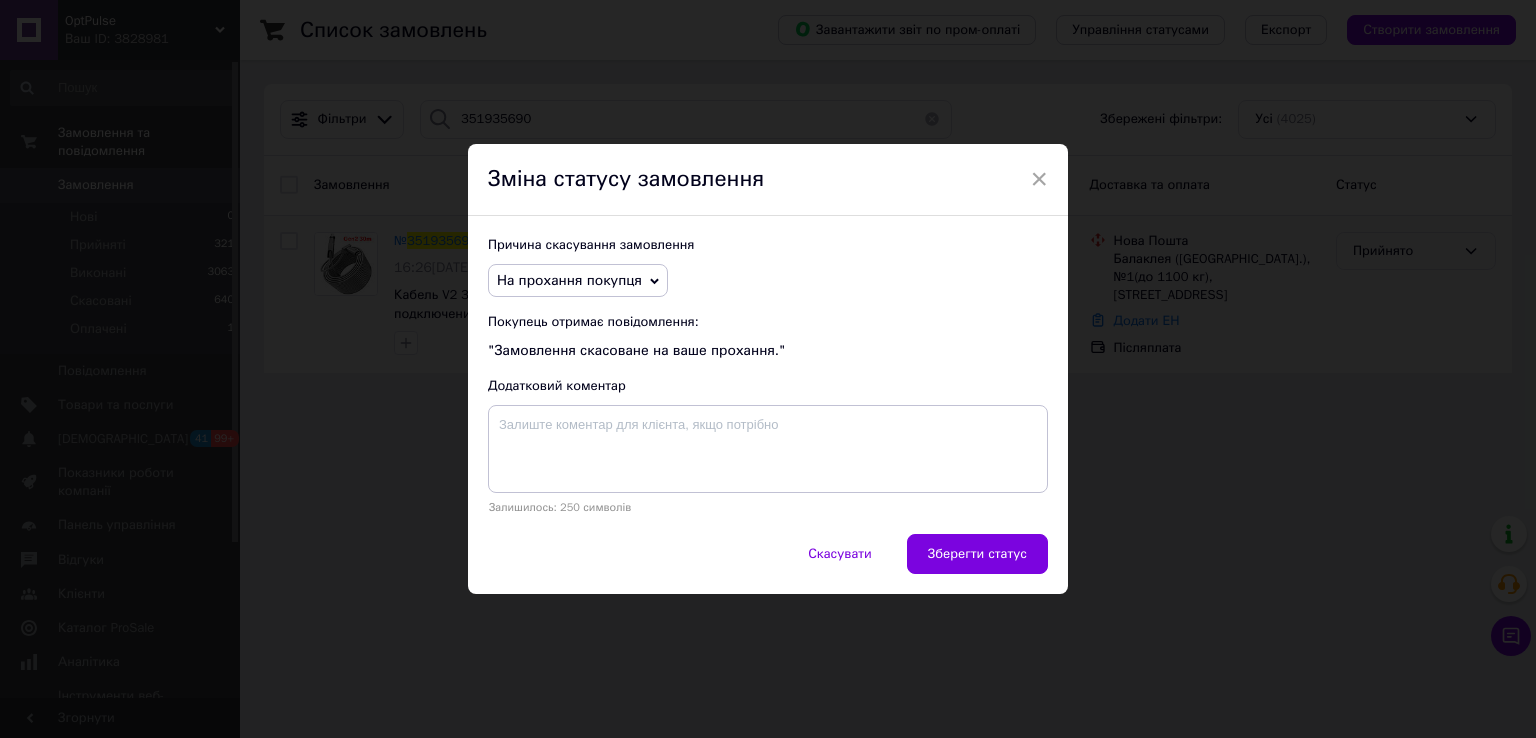drag, startPoint x: 981, startPoint y: 537, endPoint x: 976, endPoint y: 528, distance: 10.29563 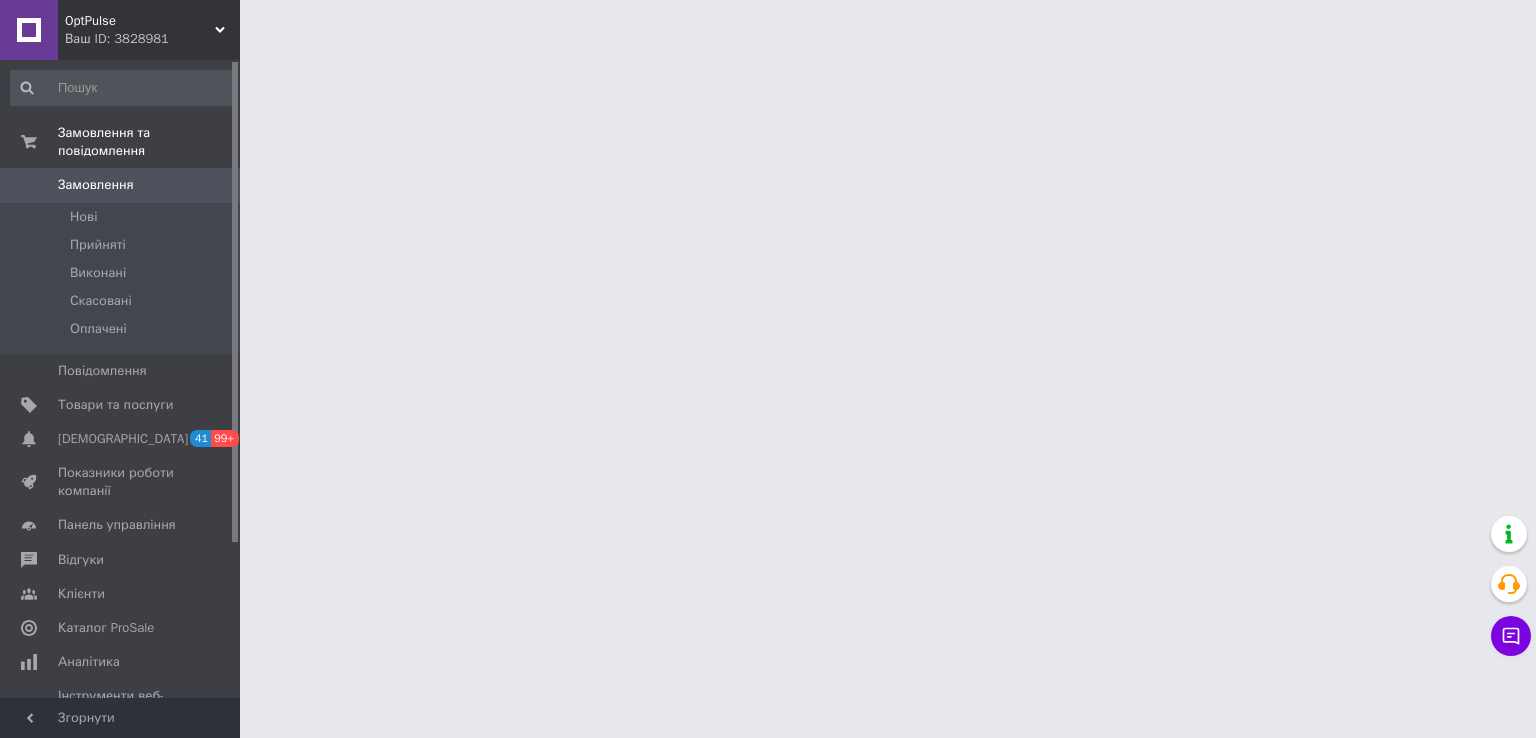 scroll, scrollTop: 0, scrollLeft: 0, axis: both 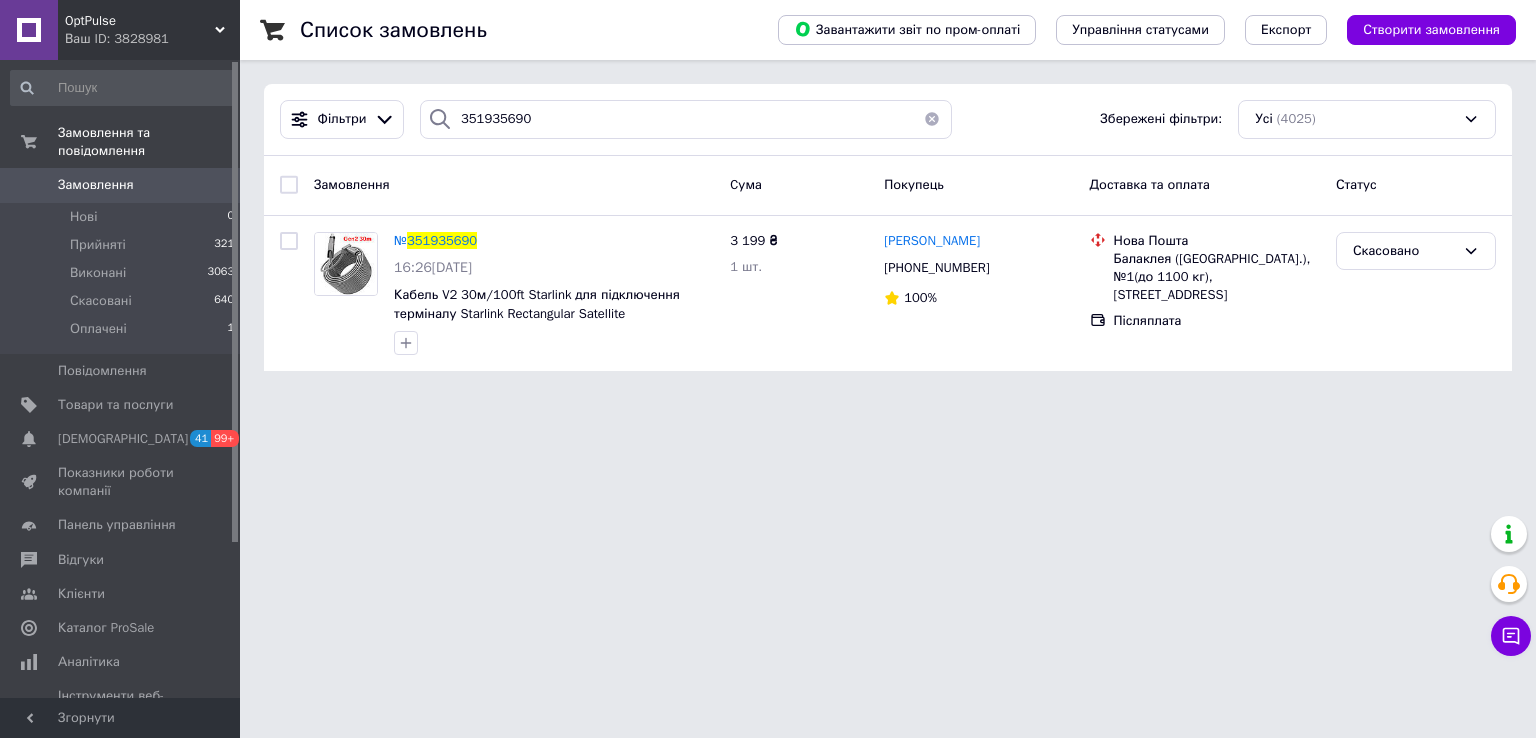 click on "OptPulse Ваш ID: 3828981 Сайт OptPulse Кабінет покупця Перевірити стан системи Сторінка на порталі Homefix Feelstora.shop U-Store  - Только выгодные покупки ! UNISTORE - Лучшие товары Европы Довідка Вийти Замовлення та повідомлення Замовлення 0 Нові 0 Прийняті 321 Виконані 3063 Скасовані 640 Оплачені 1 Повідомлення 0 Товари та послуги Сповіщення 41 99+ Показники роботи компанії Панель управління Відгуки Клієнти Каталог ProSale Аналітика Інструменти веб-майстра та SEO Управління сайтом Гаманець компанії Маркет Налаштування Тарифи та рахунки   №" at bounding box center (768, 197) 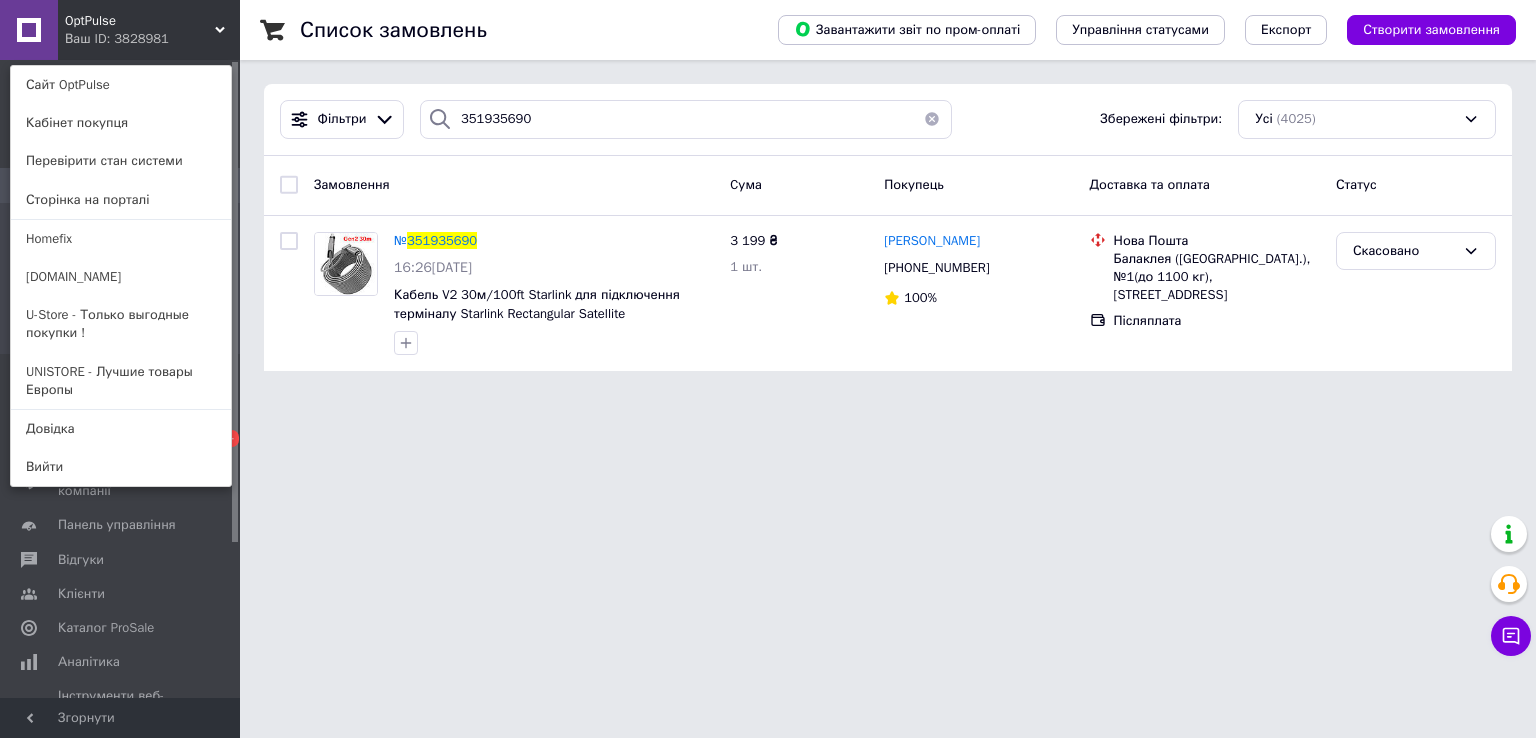 click on "U-Store  - Только выгодные покупки !" at bounding box center [121, 324] 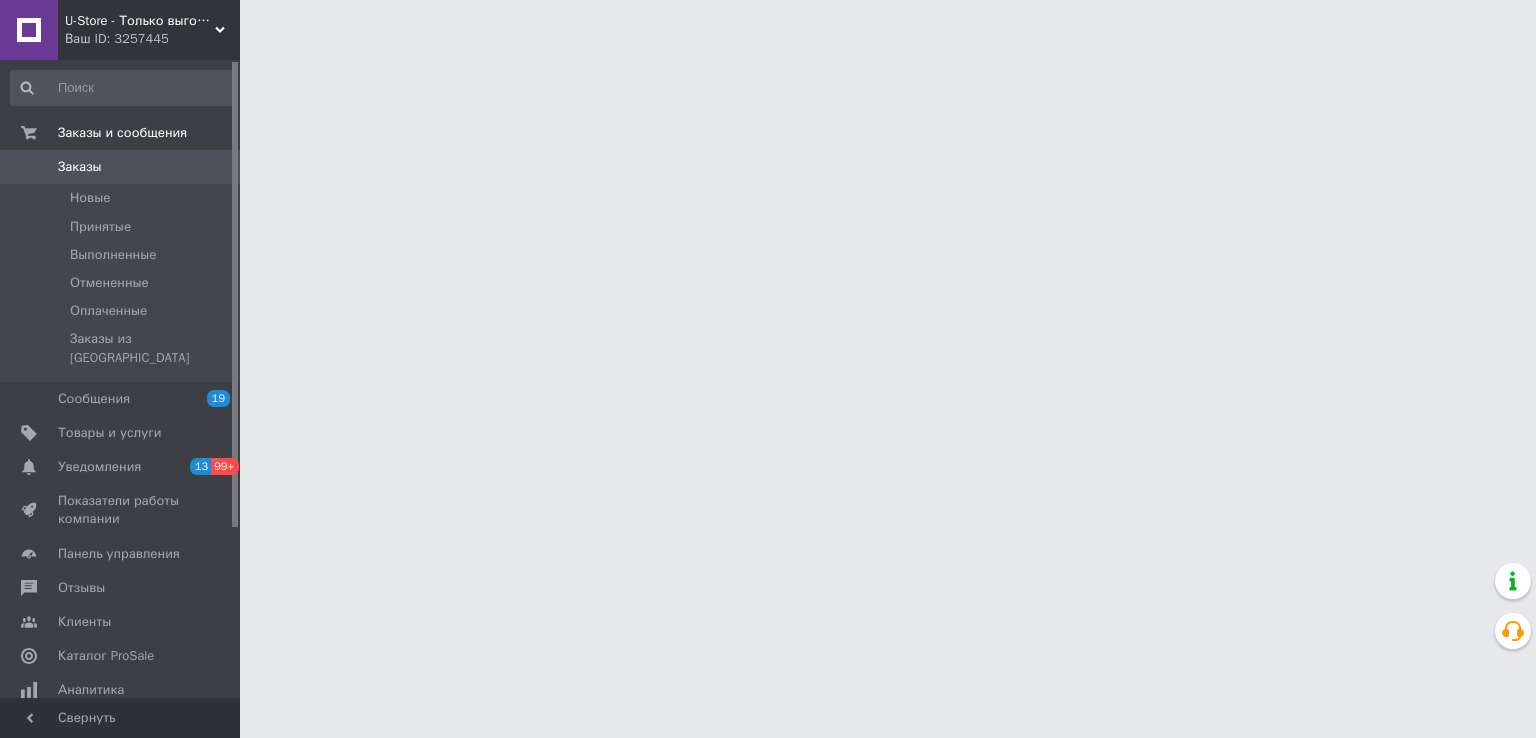 scroll, scrollTop: 0, scrollLeft: 0, axis: both 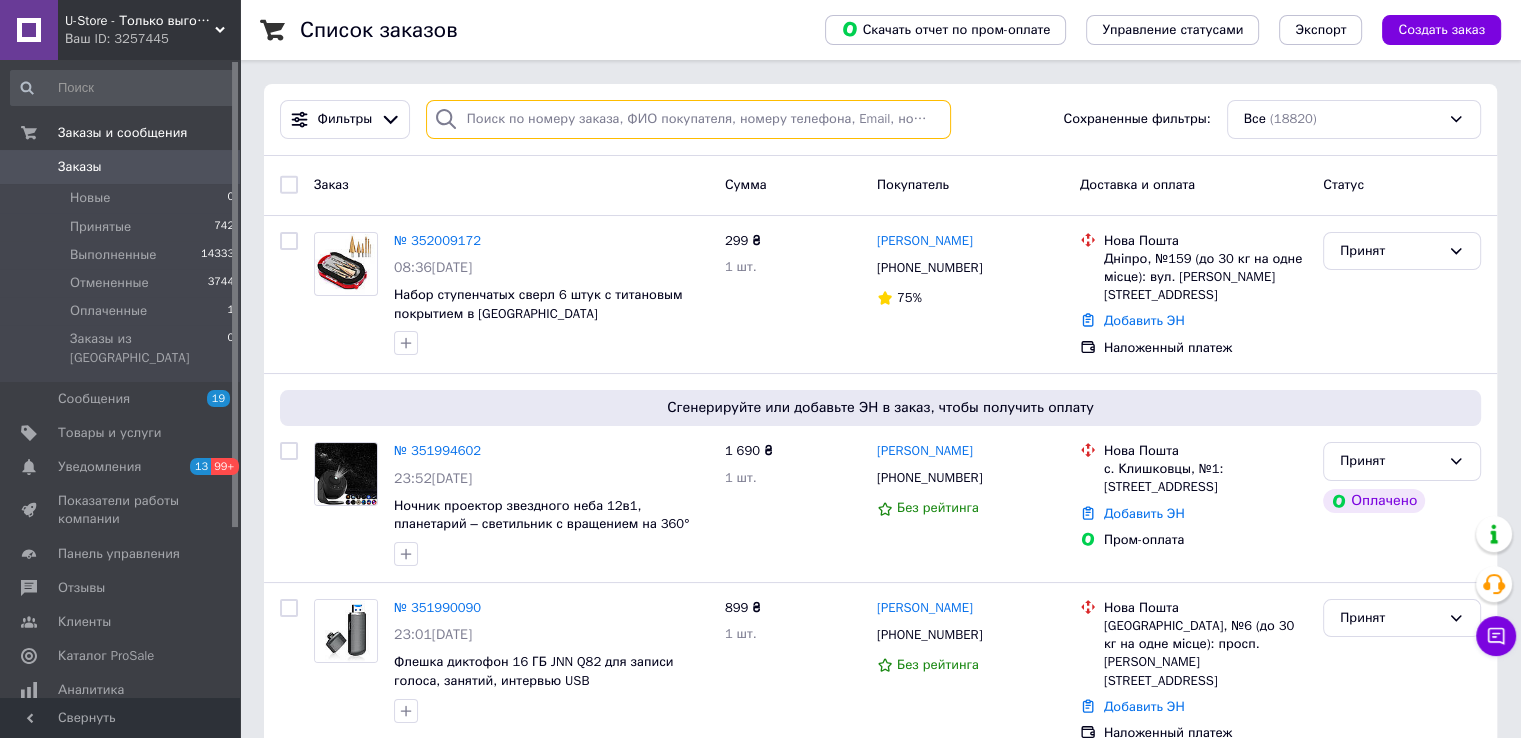 click at bounding box center [688, 119] 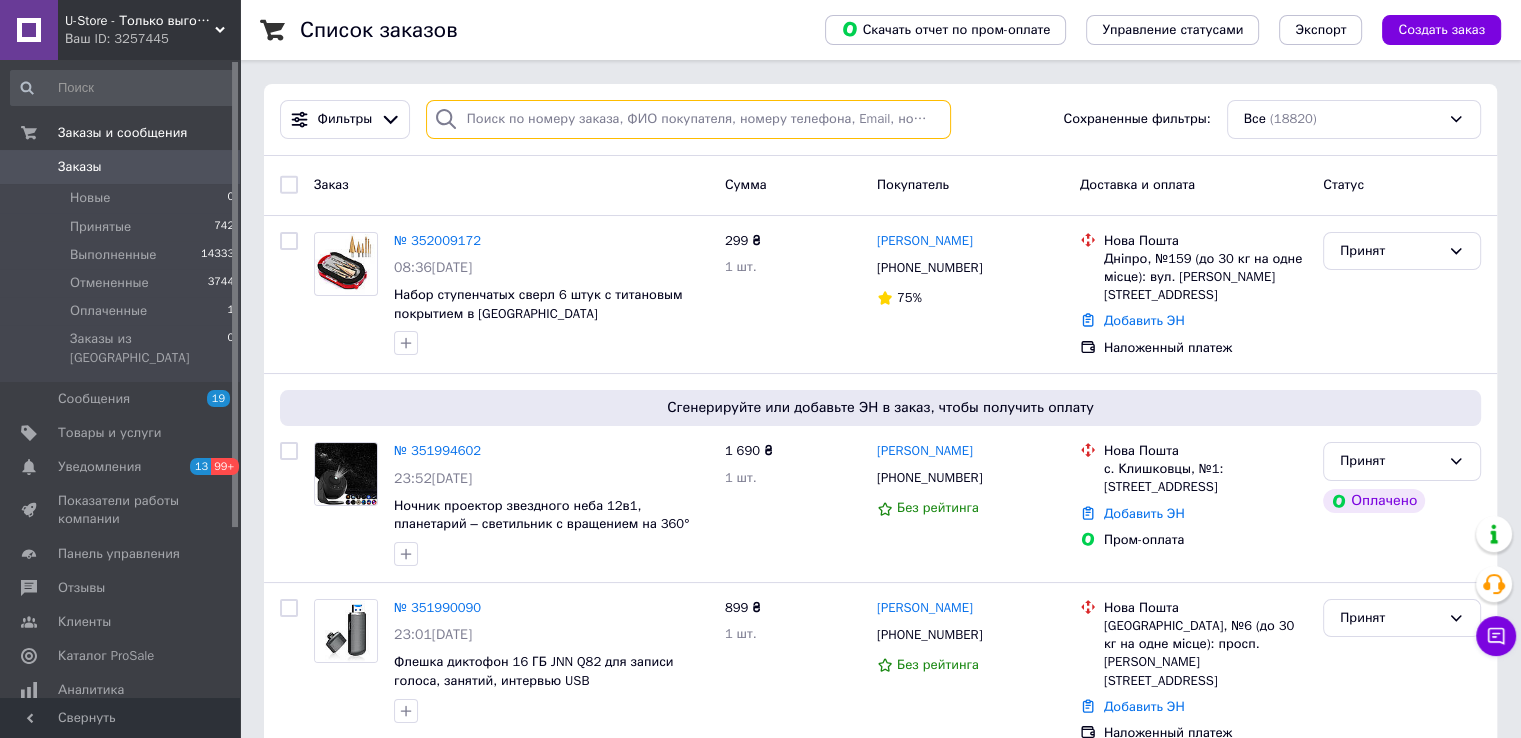 paste on "351961778" 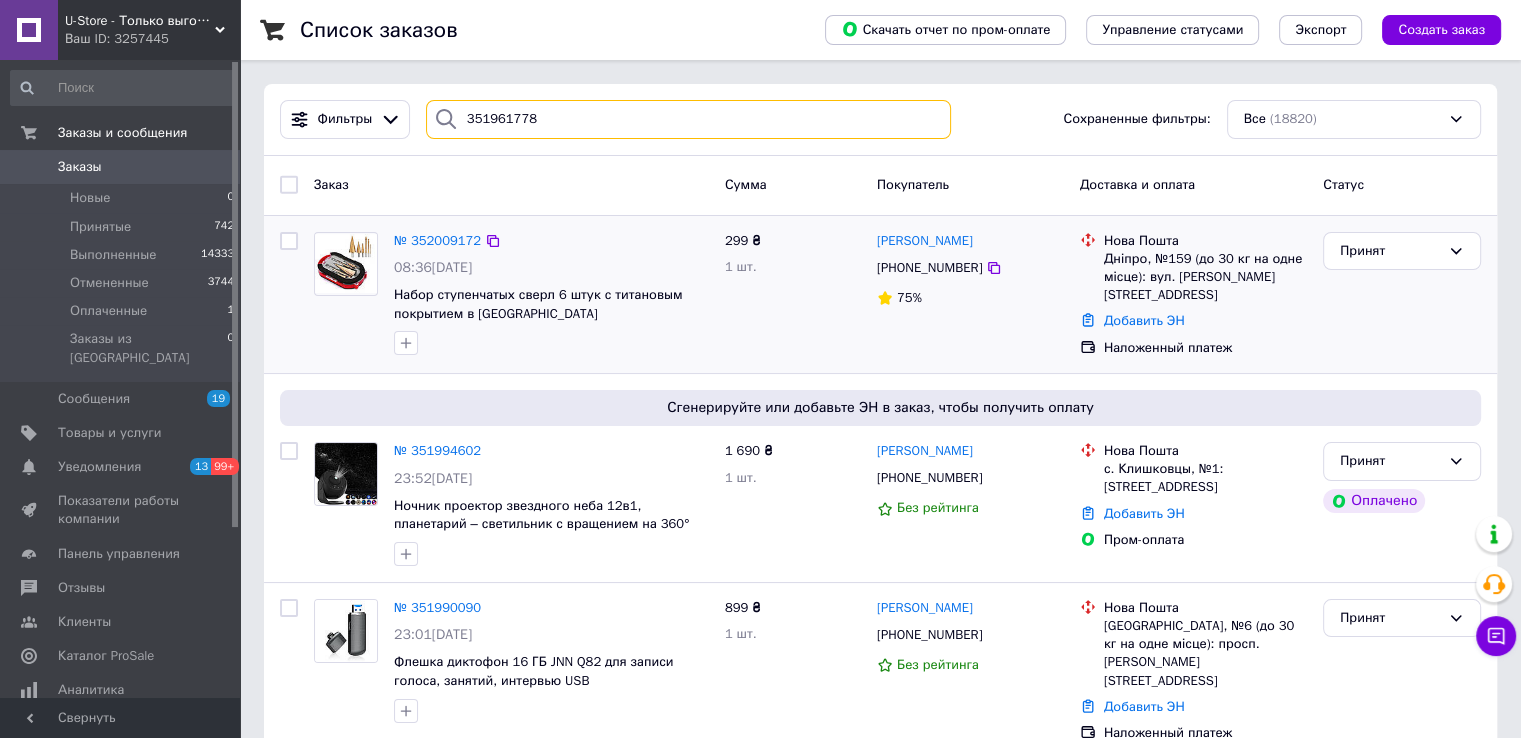 type on "351961778" 